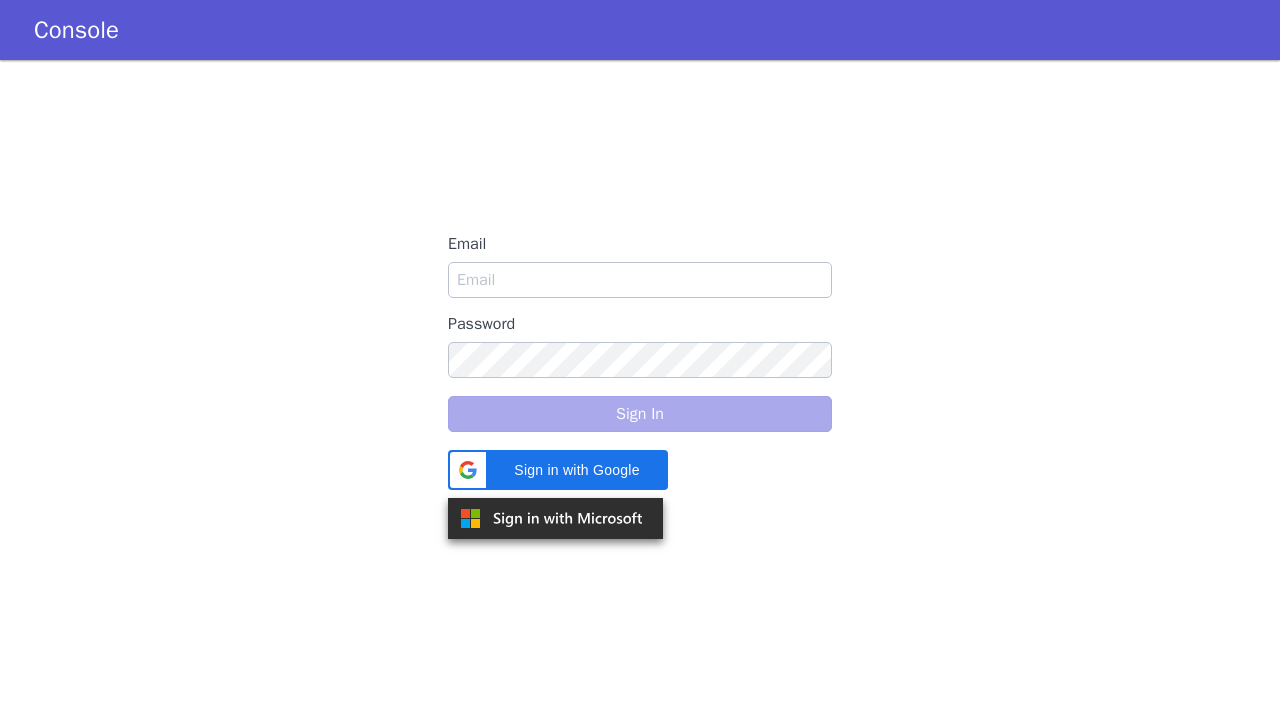 scroll, scrollTop: 0, scrollLeft: 0, axis: both 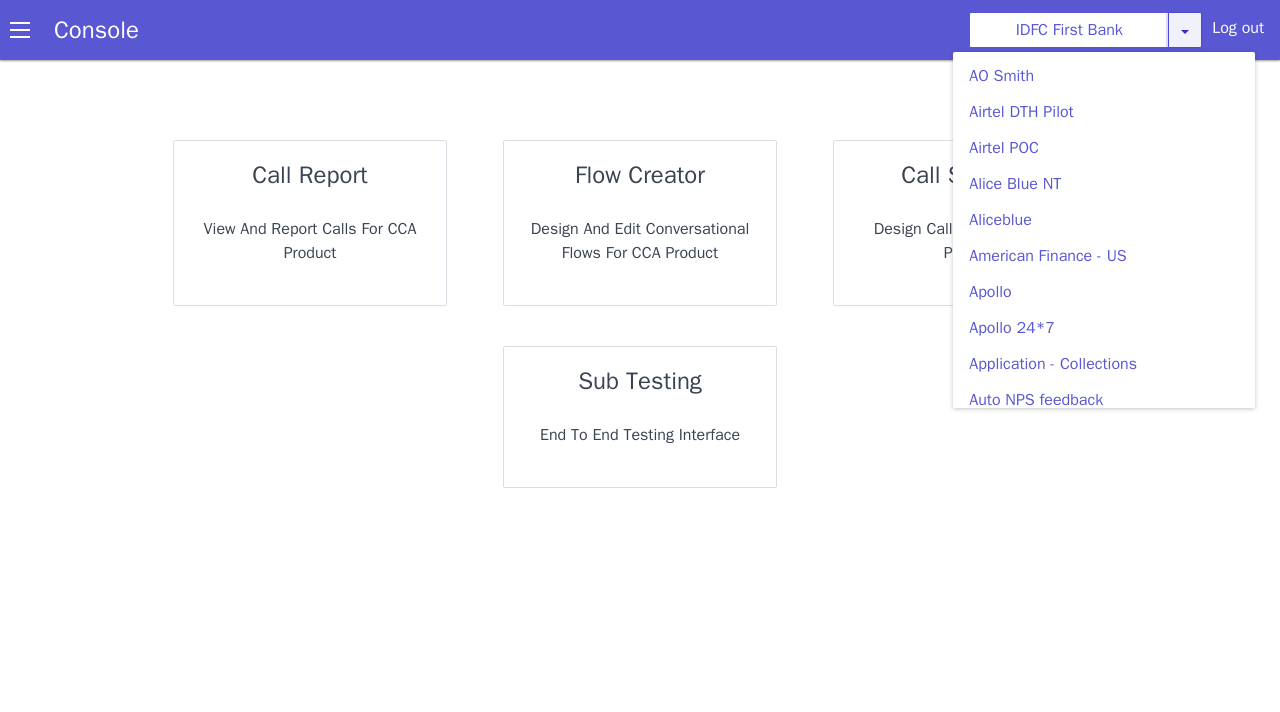 click at bounding box center [1185, 31] 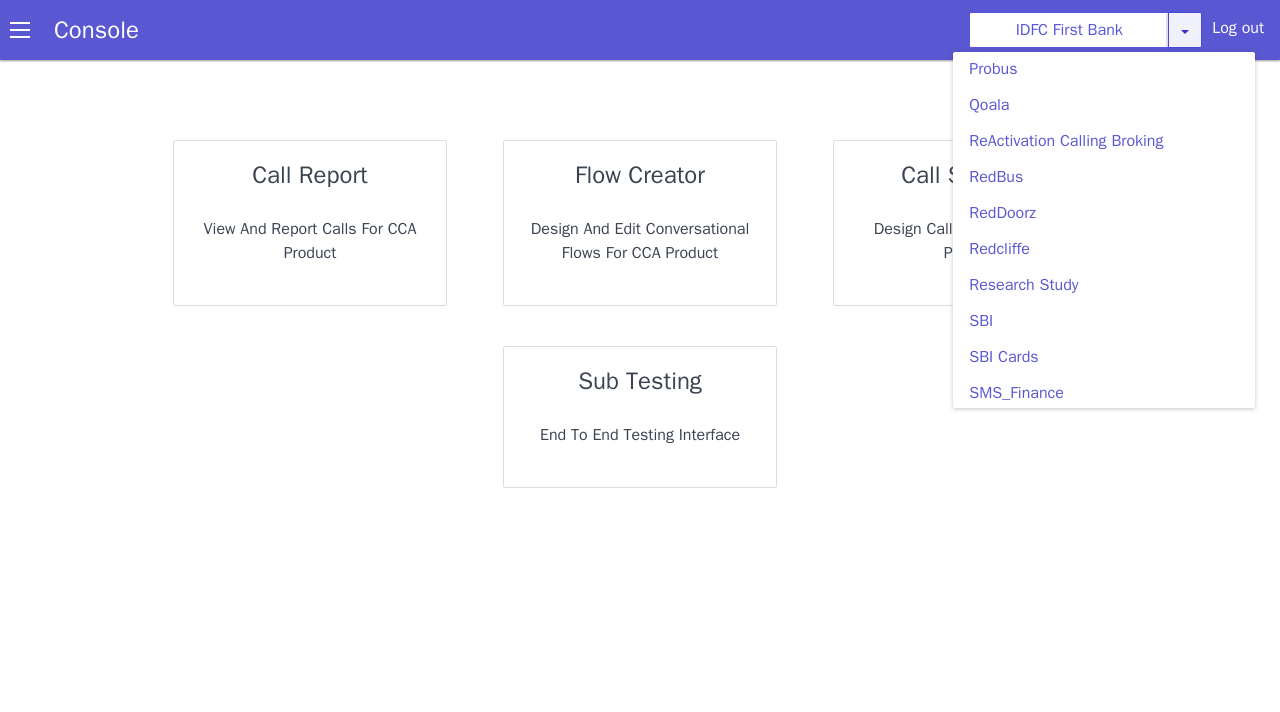 scroll, scrollTop: 3933, scrollLeft: 0, axis: vertical 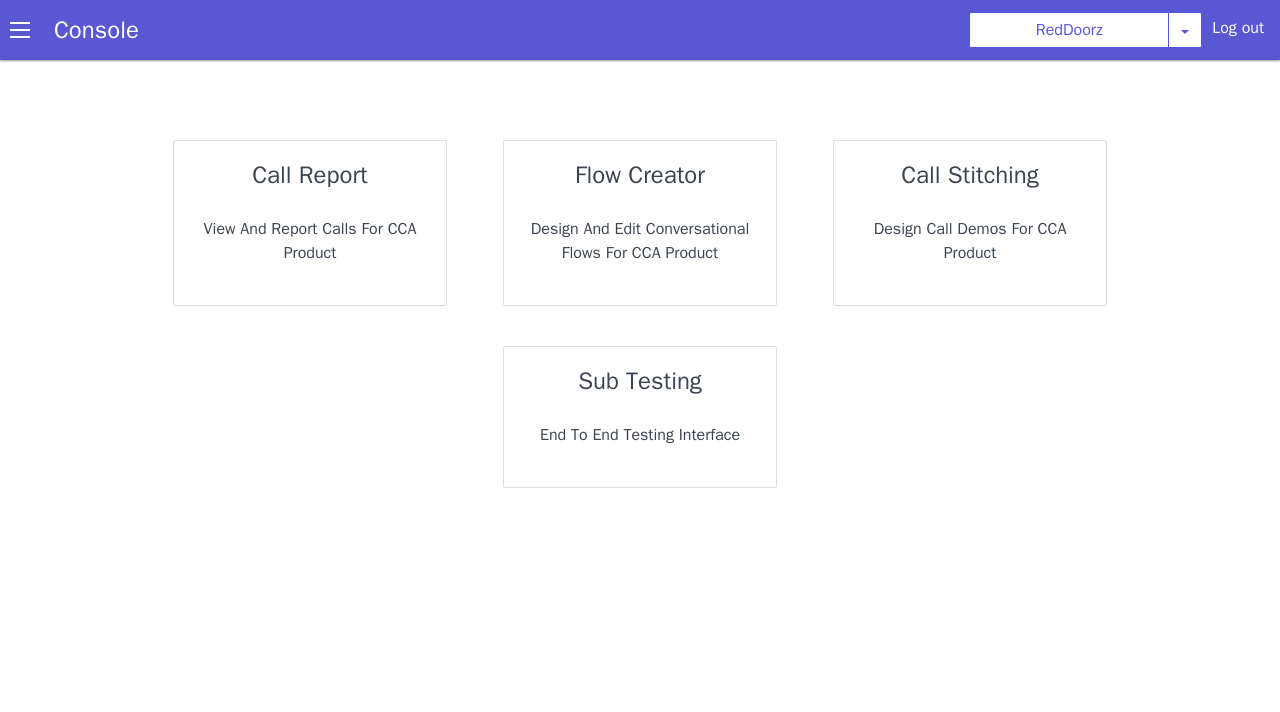 click on "call report View and report calls for CCA Product" at bounding box center [310, 223] 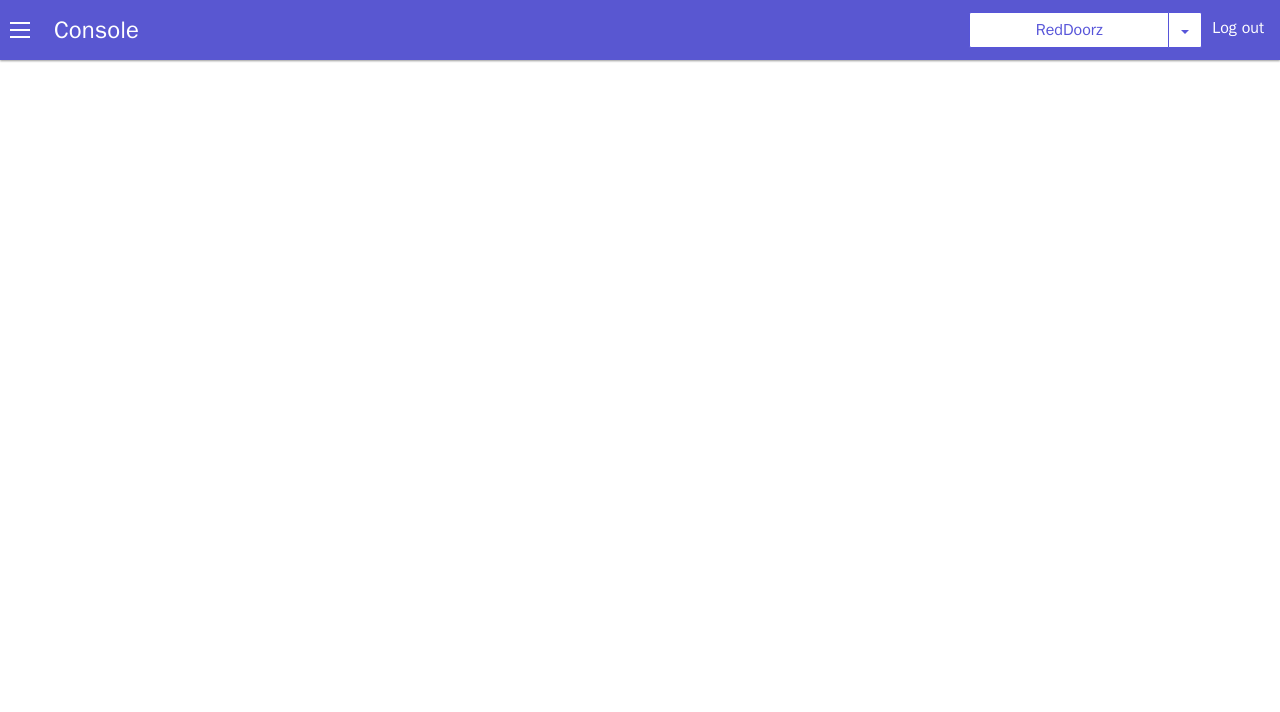 scroll, scrollTop: 0, scrollLeft: 0, axis: both 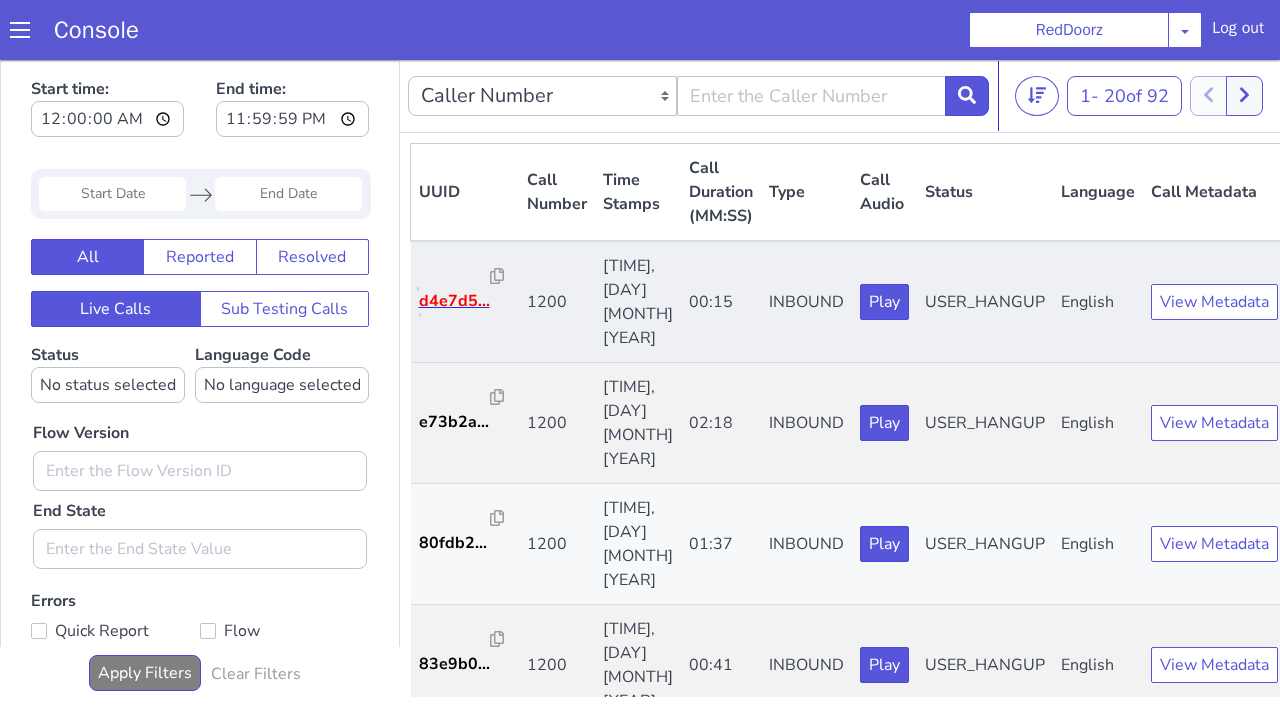 click on "d4e7d5..." at bounding box center [455, 301] 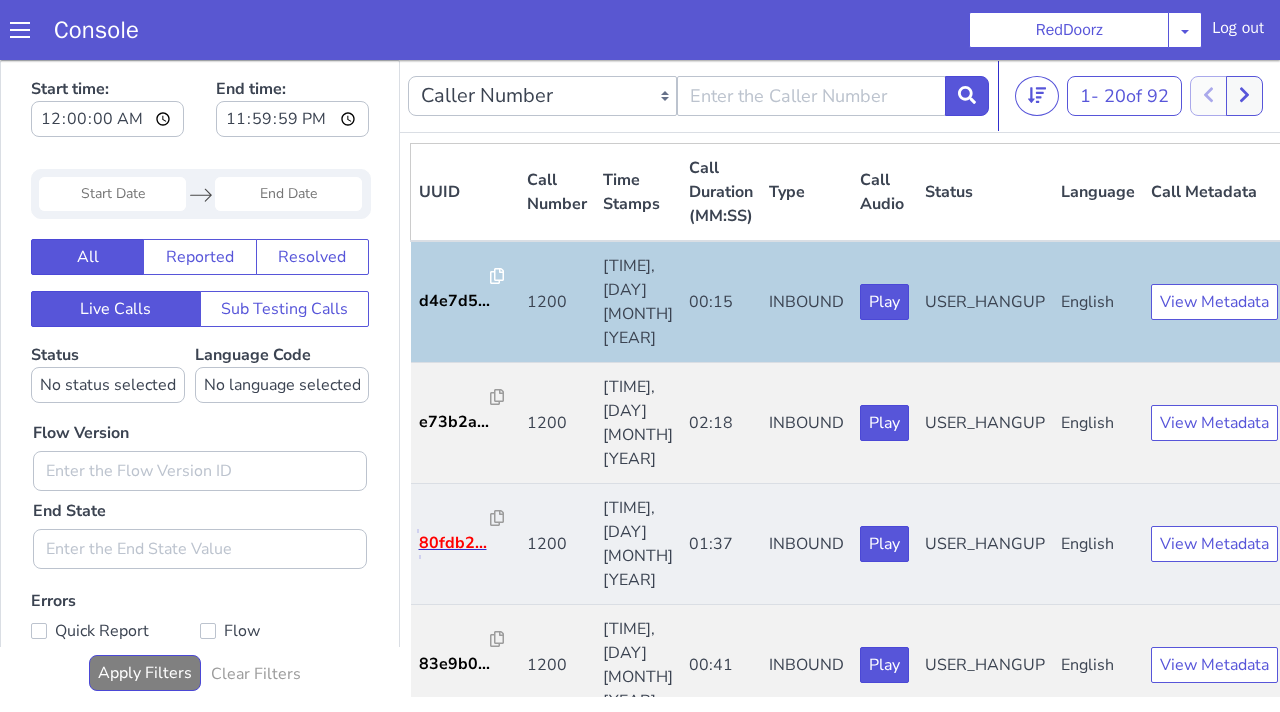 click on "80fdb2..." at bounding box center (455, 543) 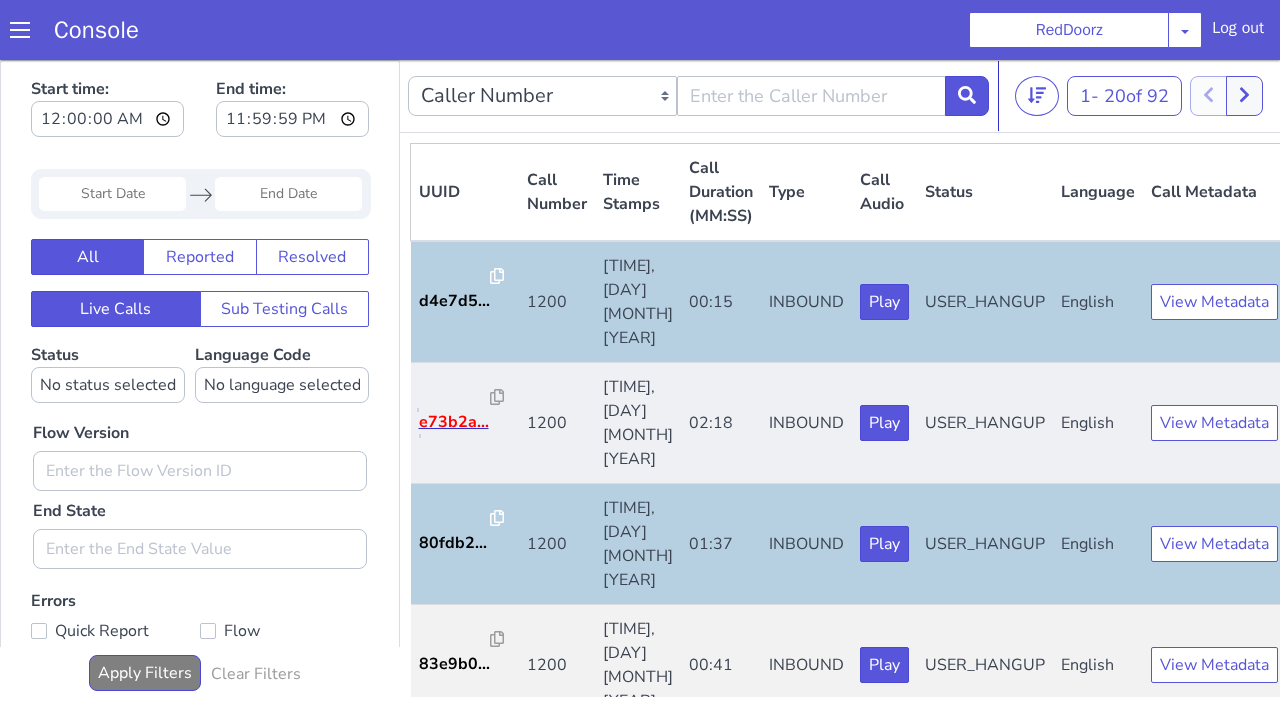 click on "e73b2a..." at bounding box center [455, 422] 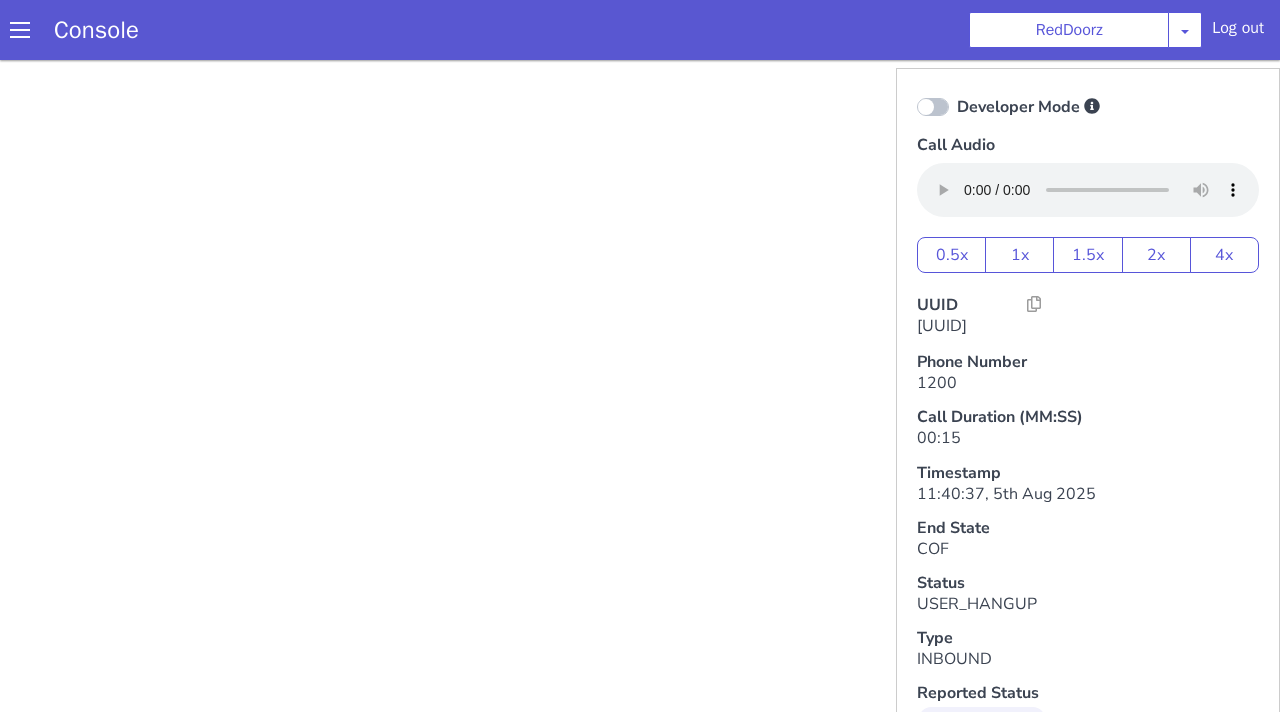 scroll, scrollTop: 0, scrollLeft: 0, axis: both 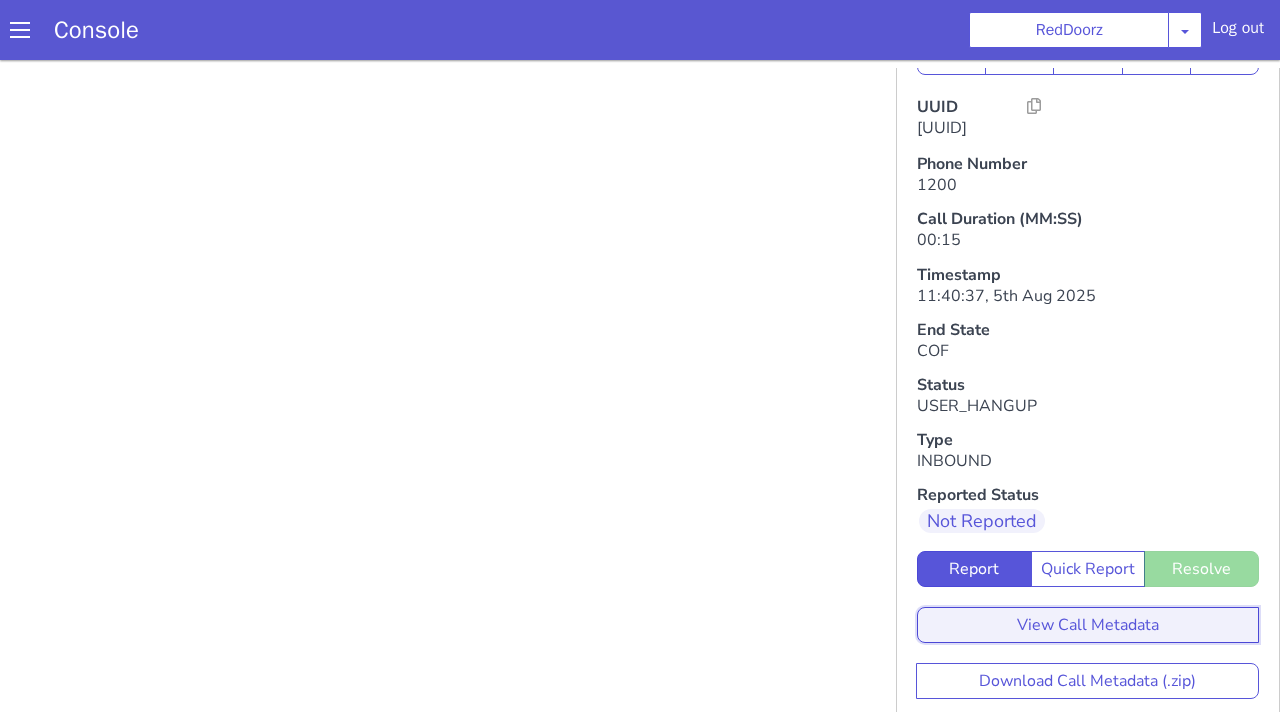 click on "View Call Metadata" at bounding box center [1901, 238] 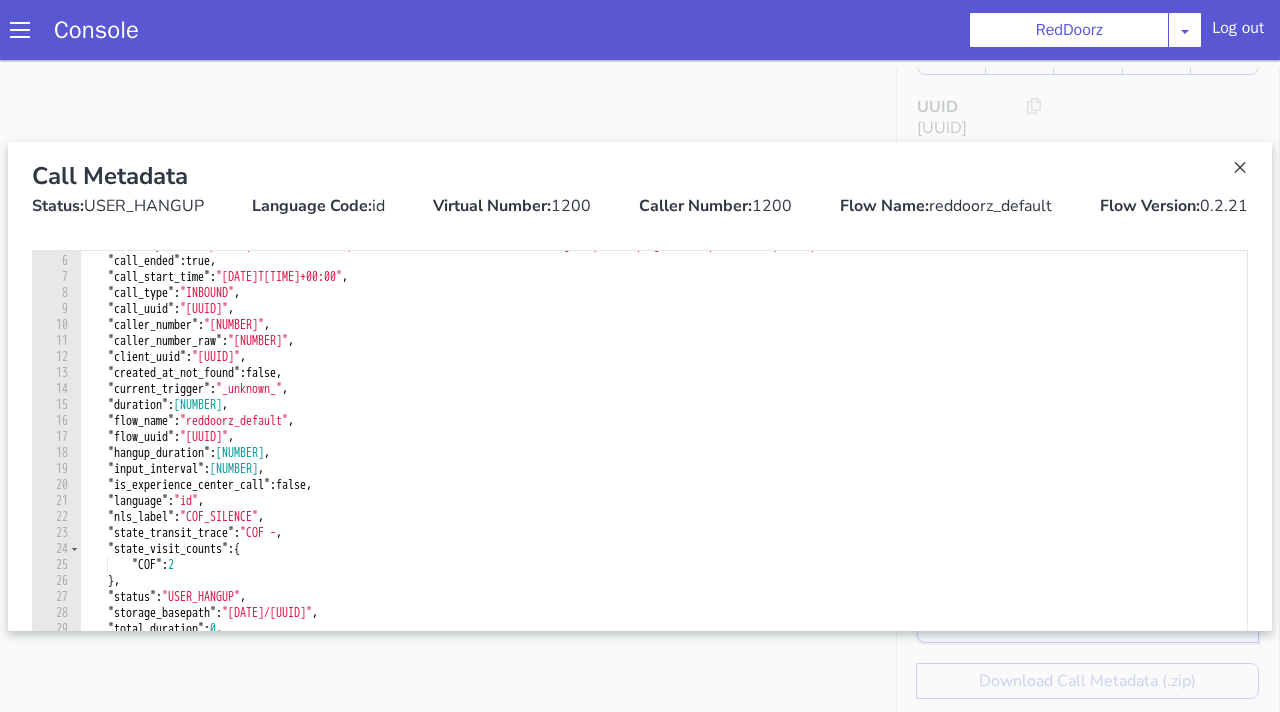scroll, scrollTop: 78, scrollLeft: 0, axis: vertical 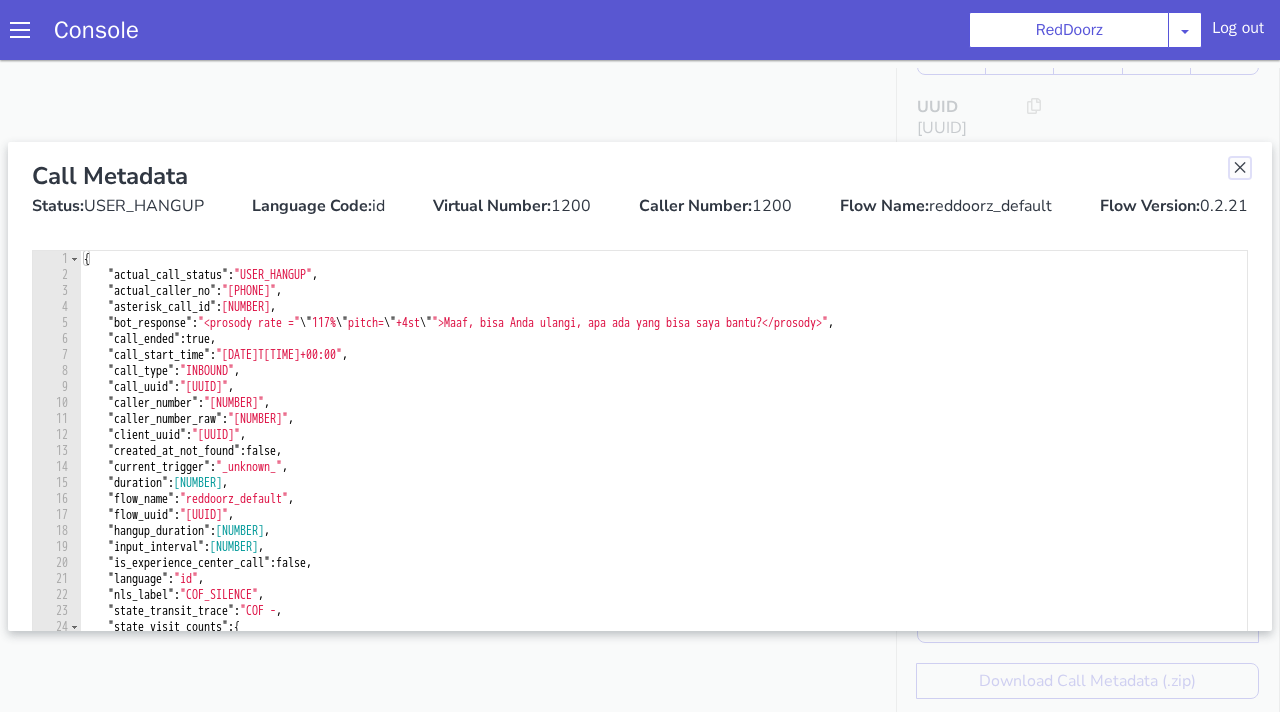 click at bounding box center (1564, -166) 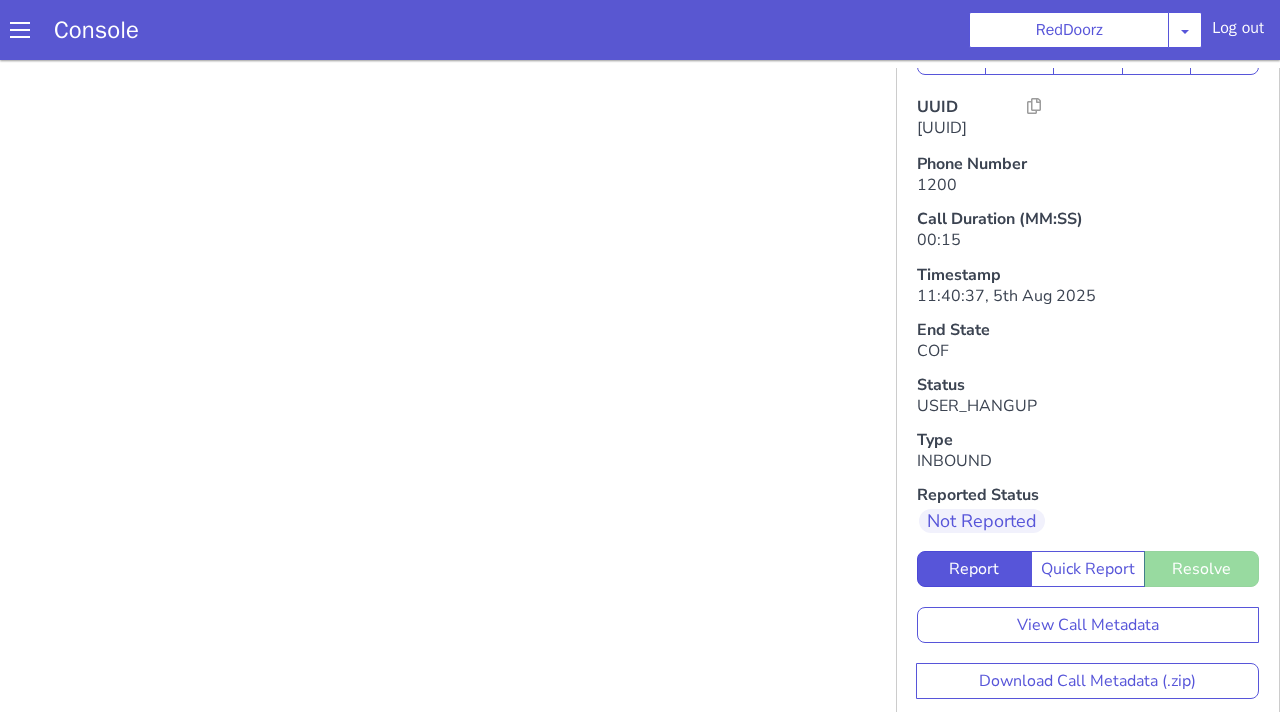 scroll, scrollTop: 25, scrollLeft: 0, axis: vertical 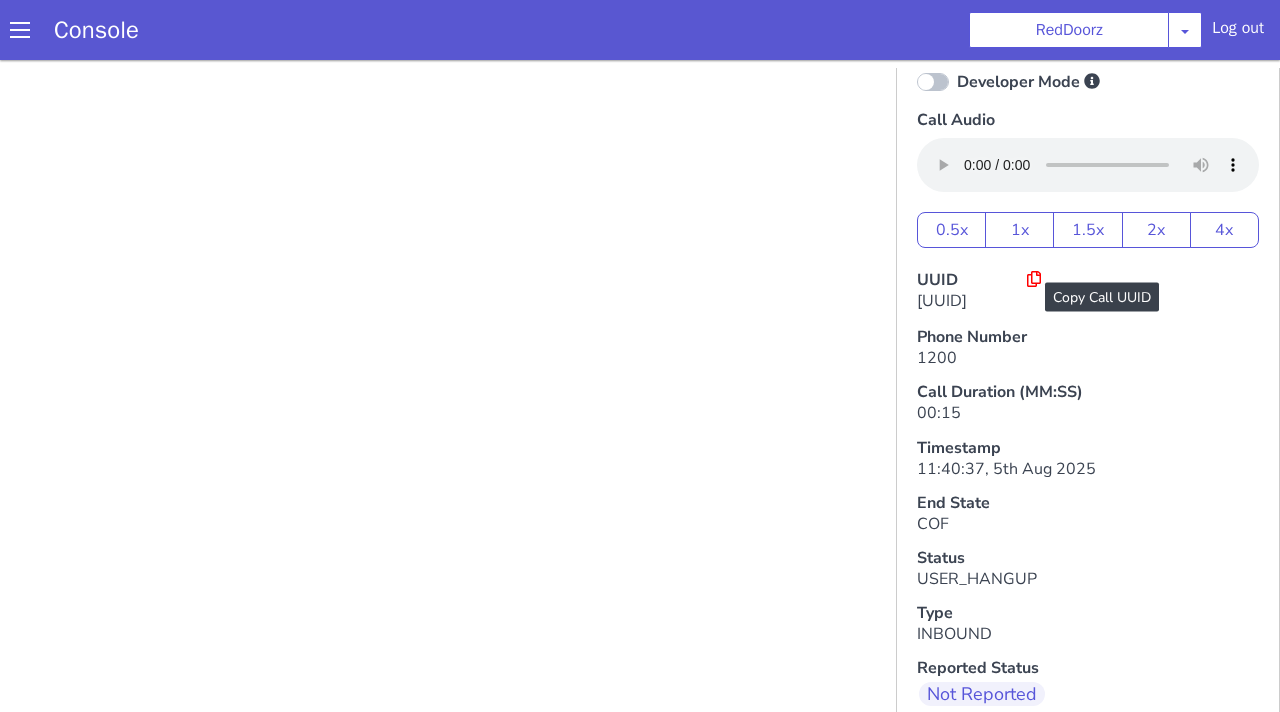 click 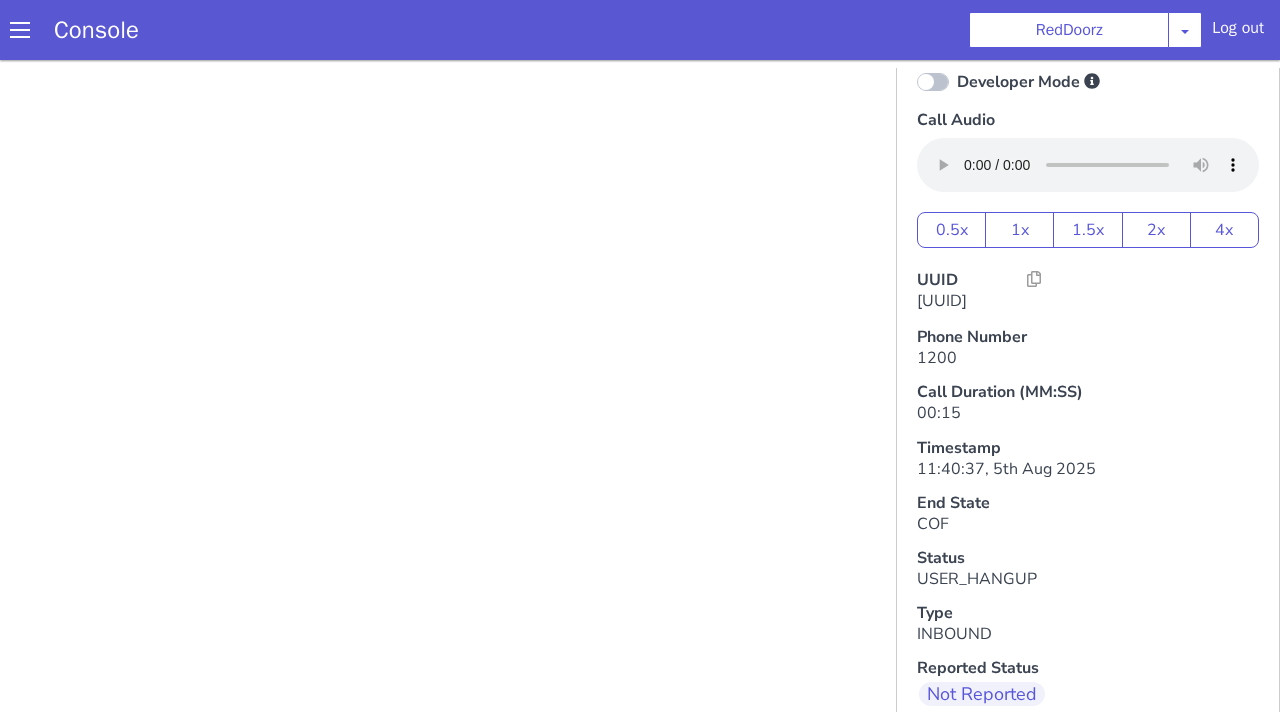 click at bounding box center (477, 330) 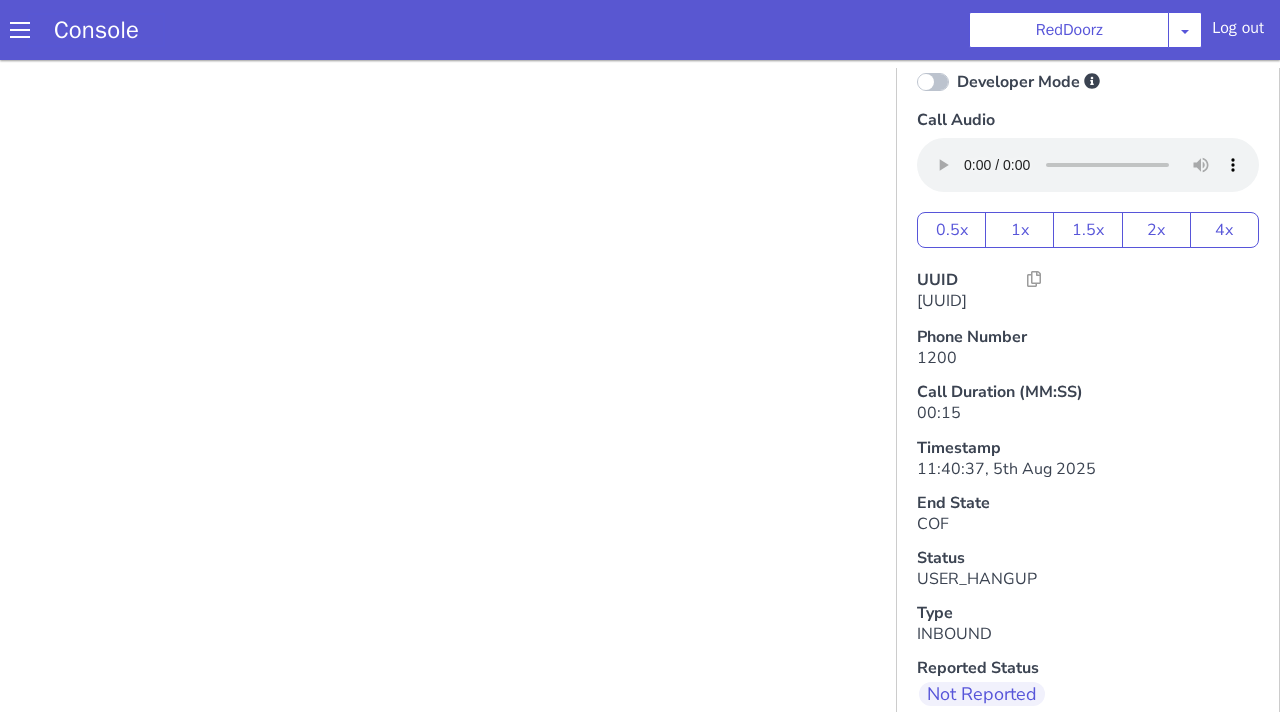 click on "Console" at bounding box center [269, -158] 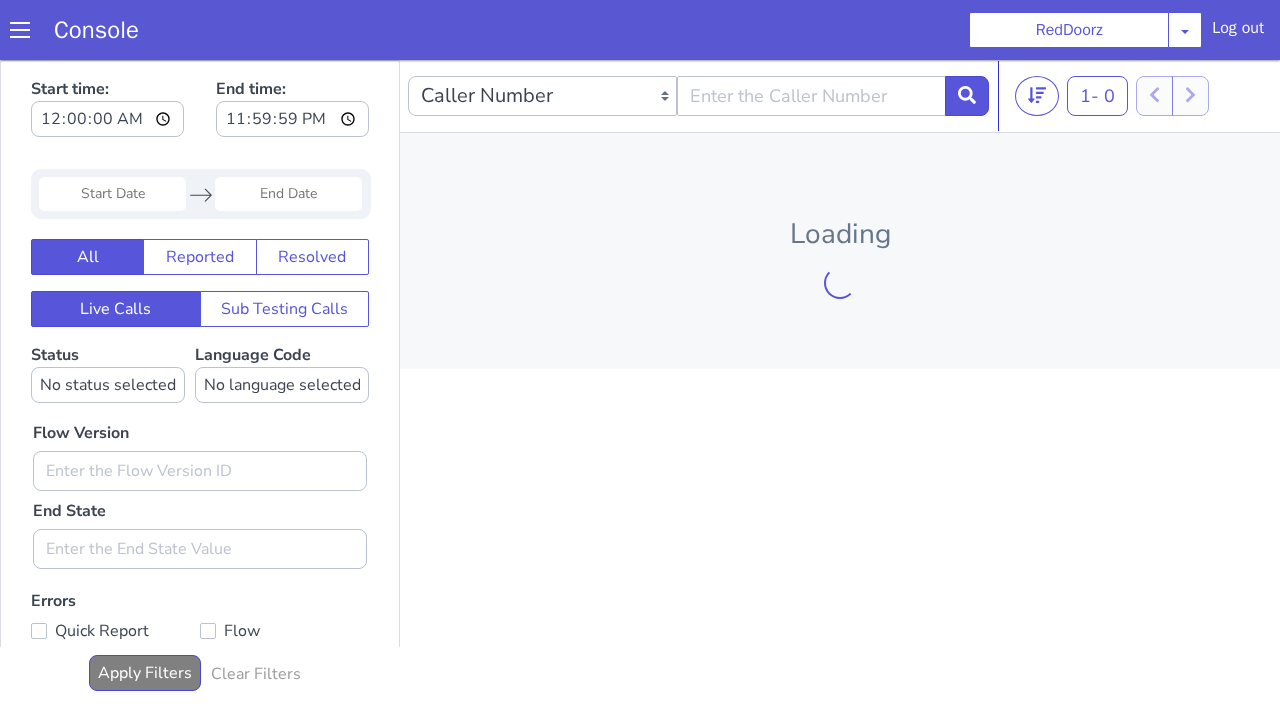 scroll, scrollTop: 0, scrollLeft: 0, axis: both 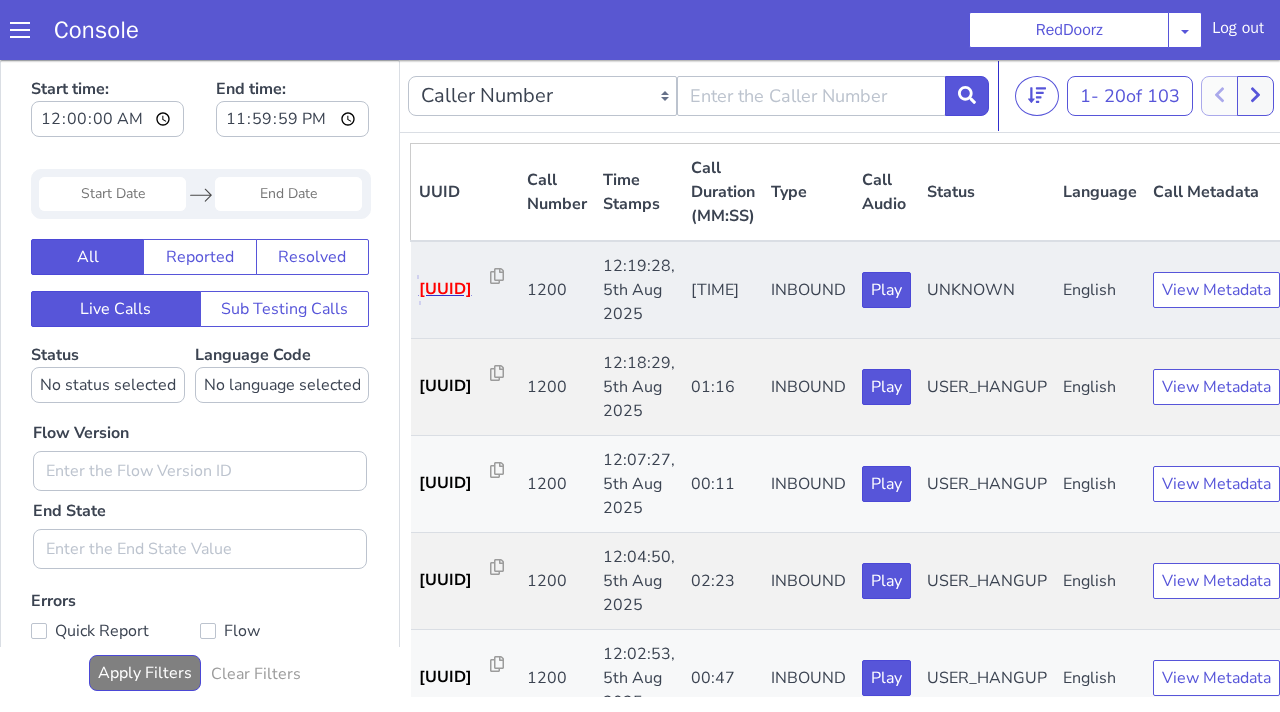 click on "d5ae6d..." at bounding box center [1690, 962] 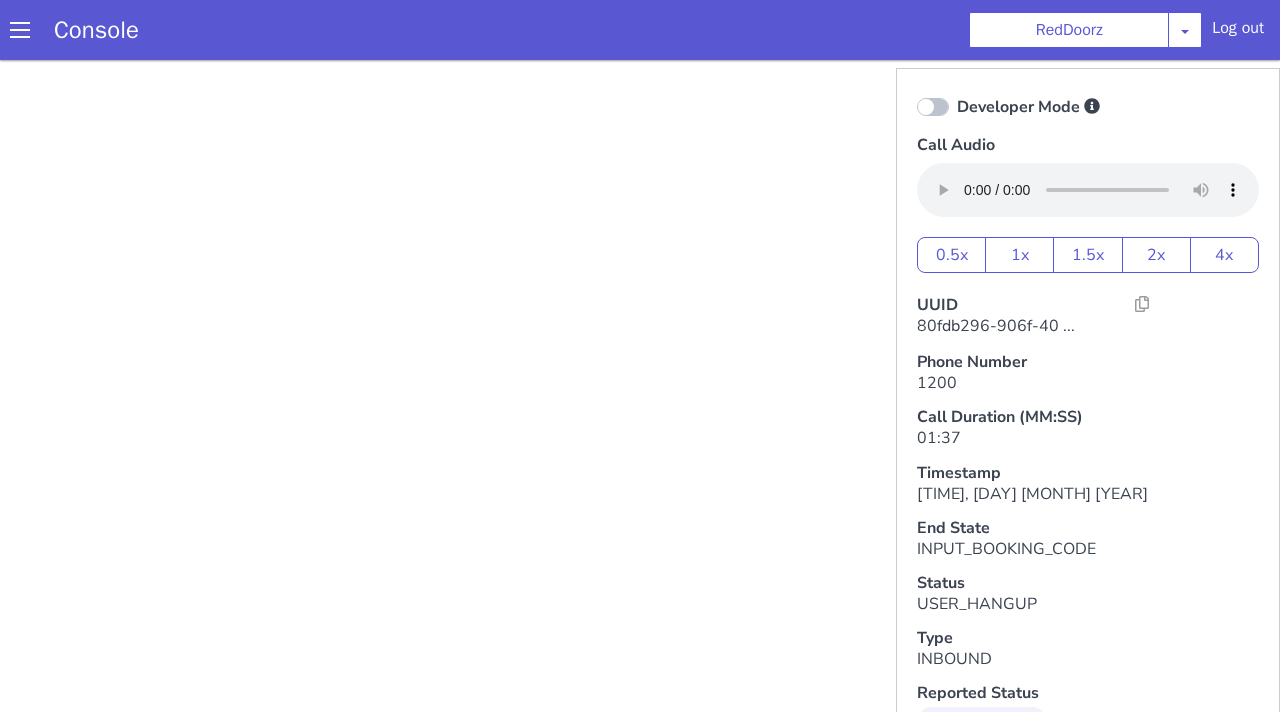 scroll, scrollTop: 0, scrollLeft: 0, axis: both 